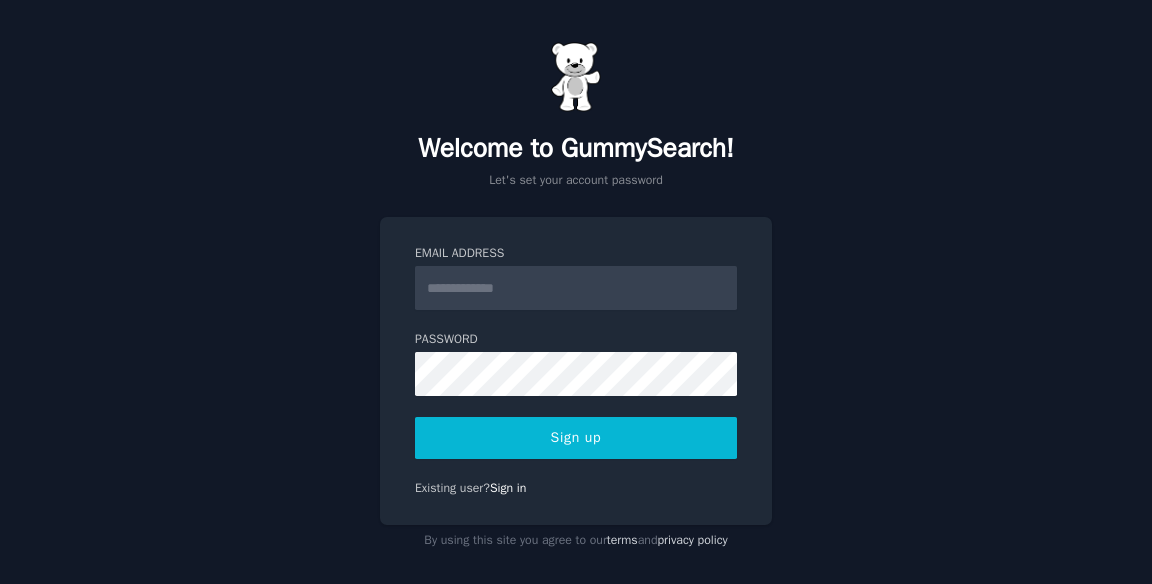 scroll, scrollTop: 0, scrollLeft: 0, axis: both 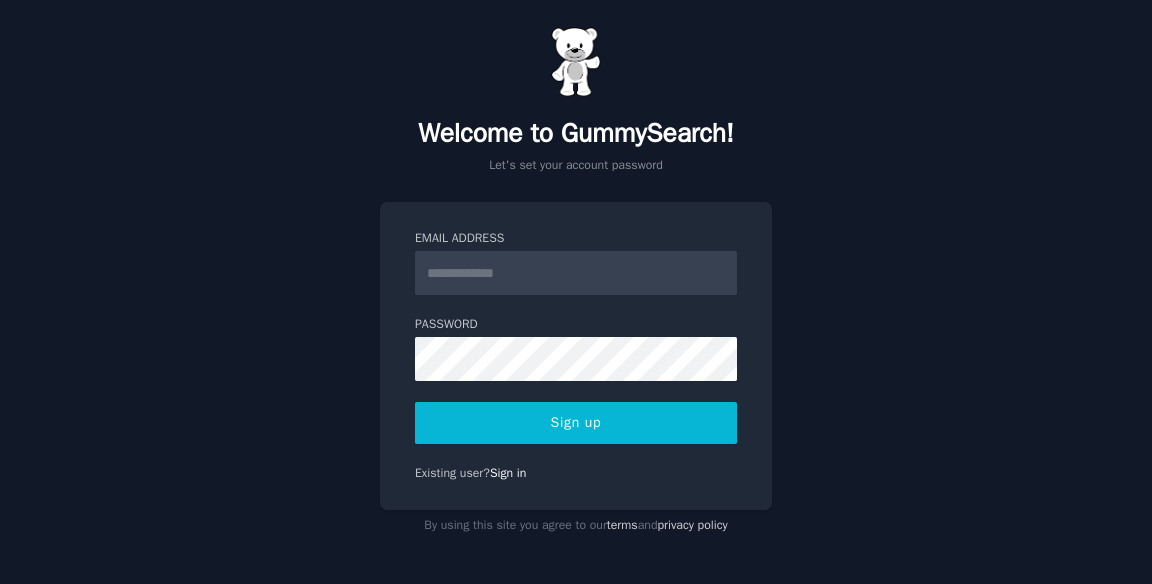 click on "Email Address" at bounding box center [576, 273] 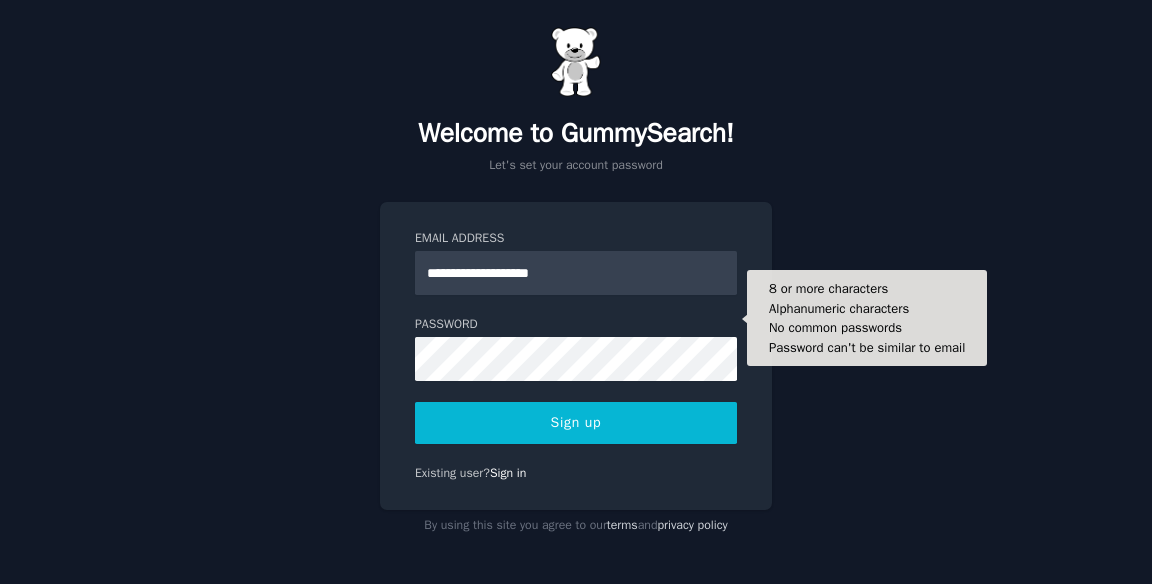 type on "**********" 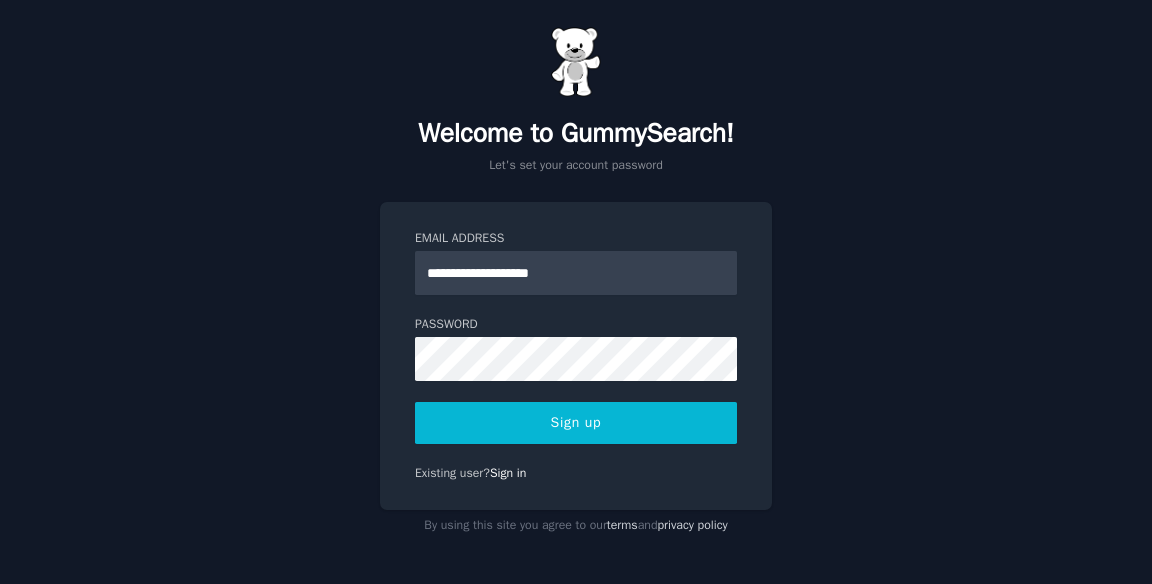 click on "Sign up" at bounding box center [576, 423] 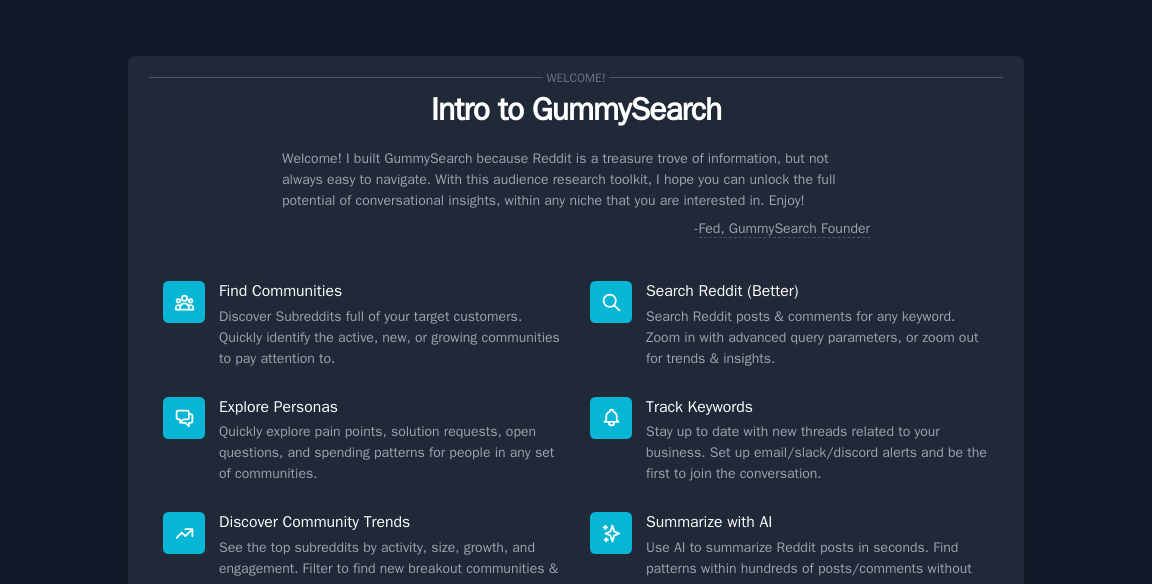 scroll, scrollTop: 0, scrollLeft: 0, axis: both 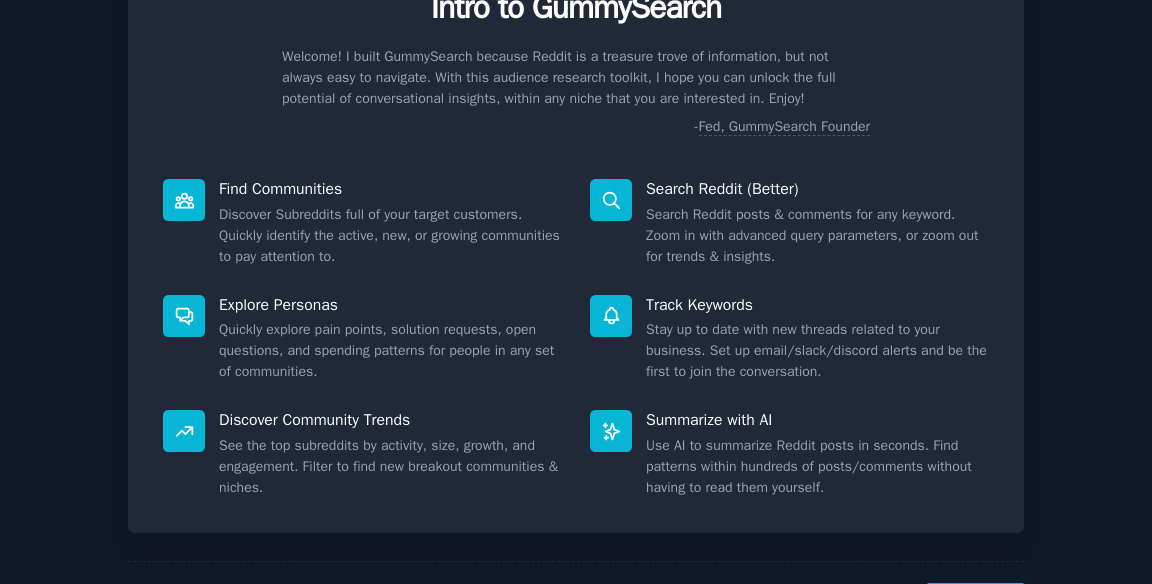 click on "Next" at bounding box center [975, 607] 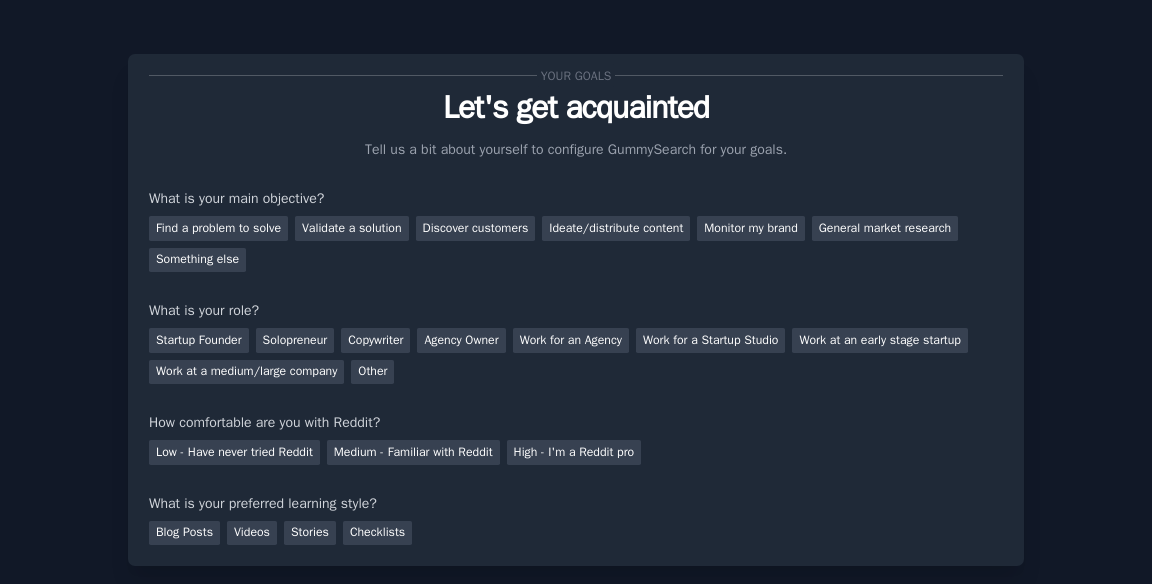 scroll, scrollTop: 0, scrollLeft: 0, axis: both 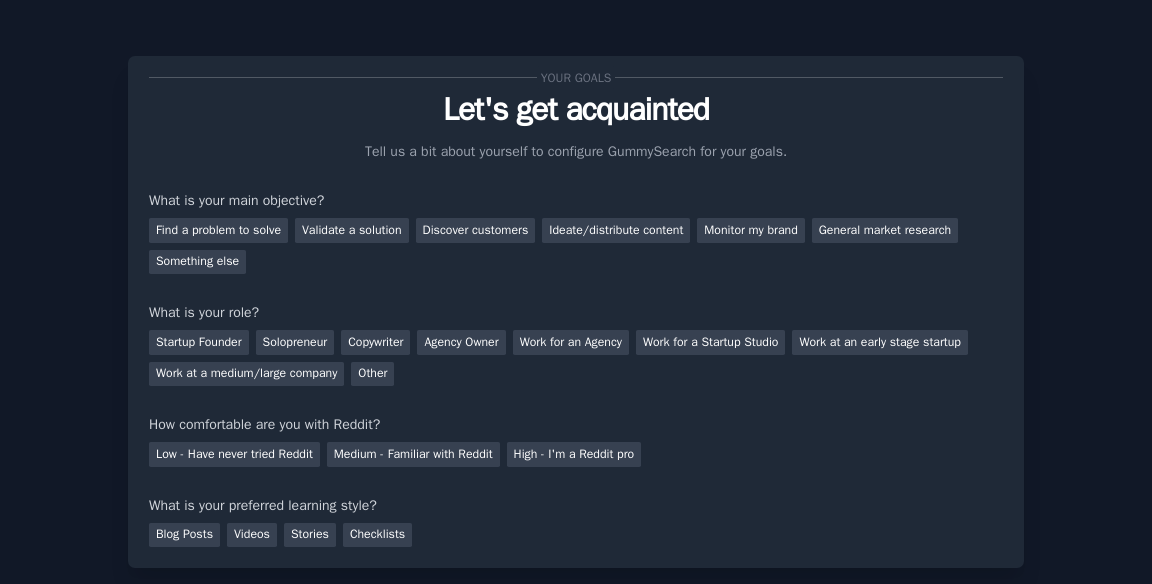 click on "← Back" at bounding box center [152, 642] 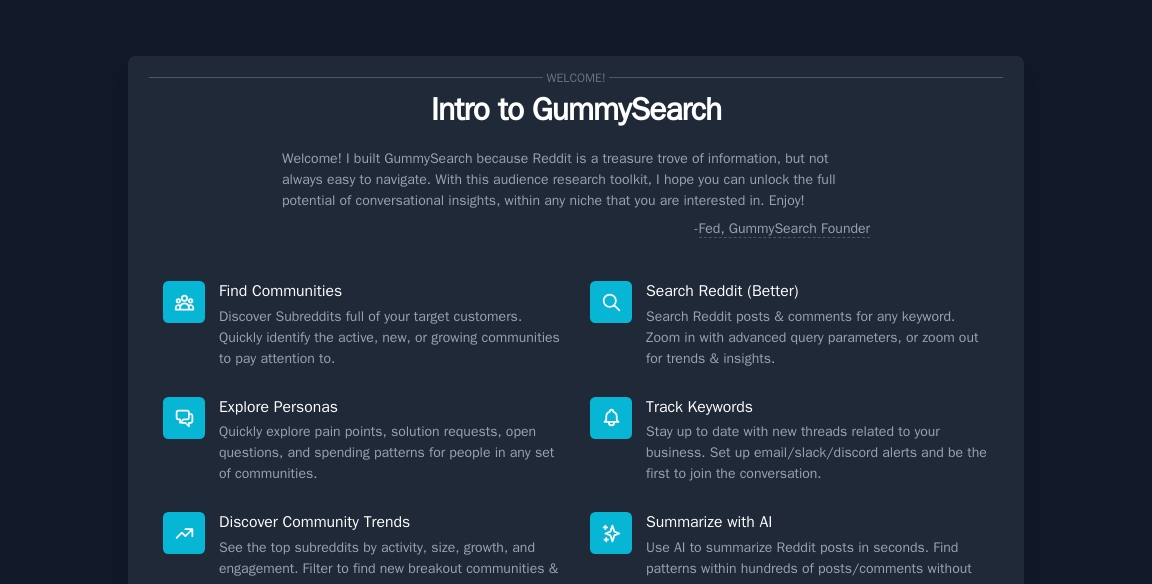 scroll, scrollTop: 0, scrollLeft: 0, axis: both 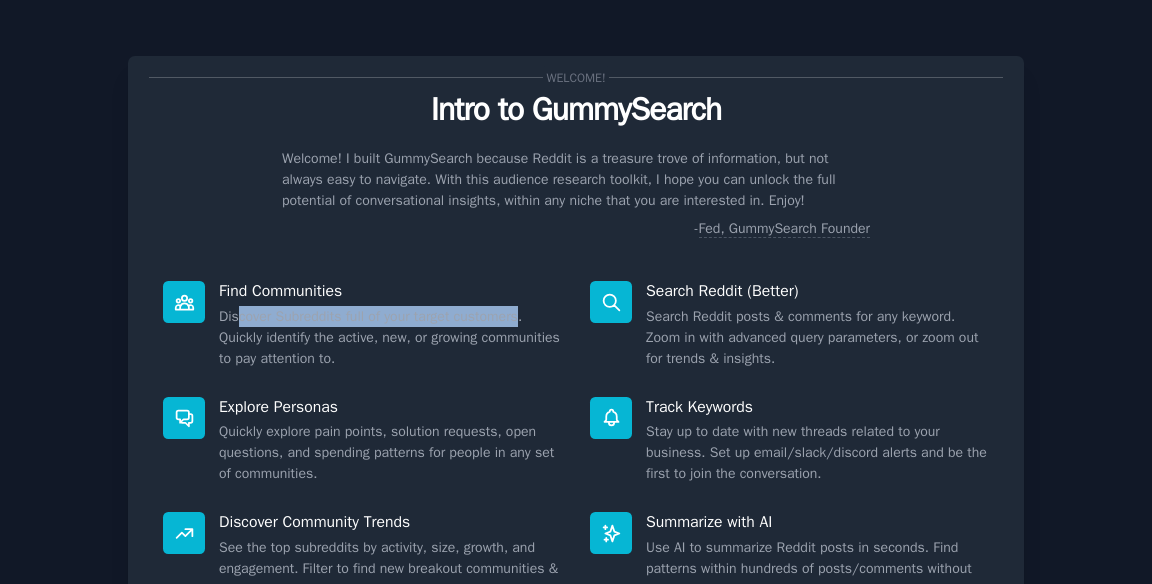 drag, startPoint x: 236, startPoint y: 312, endPoint x: 516, endPoint y: 313, distance: 280.0018 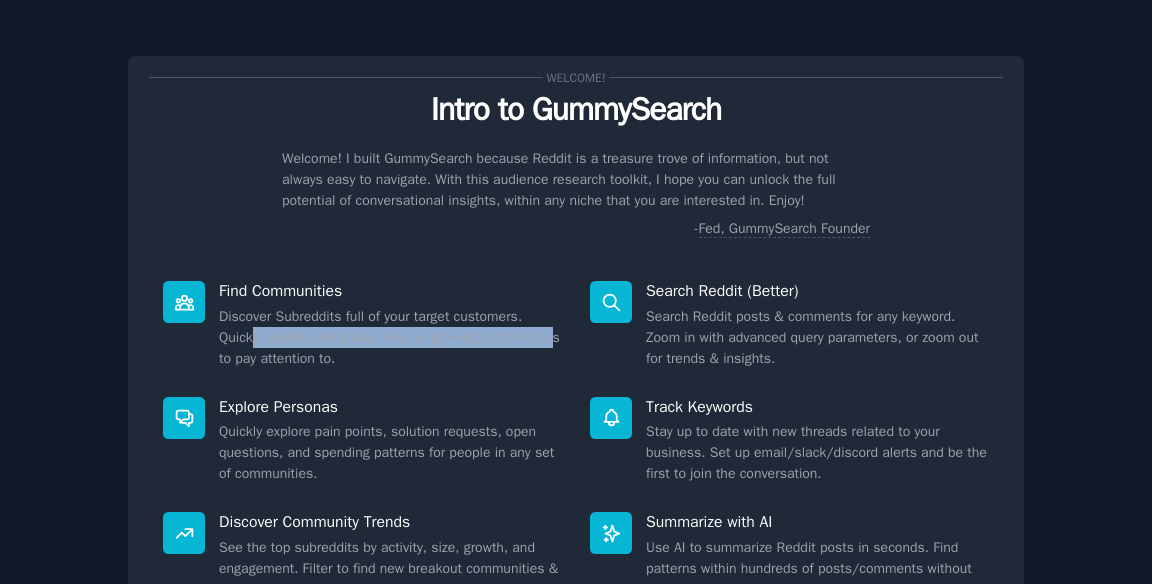 drag, startPoint x: 250, startPoint y: 336, endPoint x: 389, endPoint y: 358, distance: 140.73024 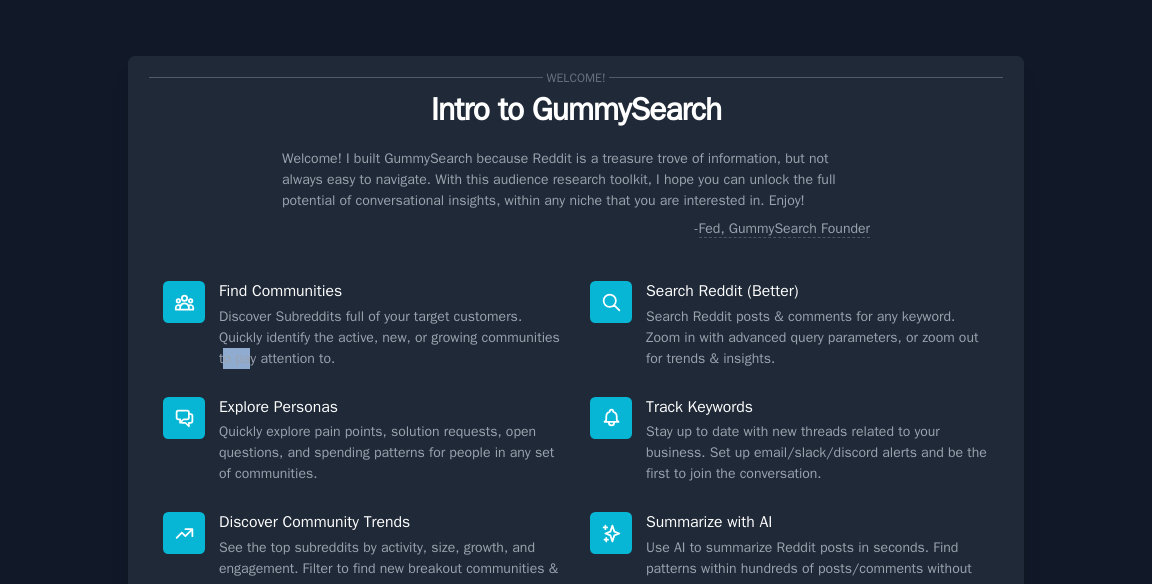 drag, startPoint x: 222, startPoint y: 361, endPoint x: 250, endPoint y: 361, distance: 28 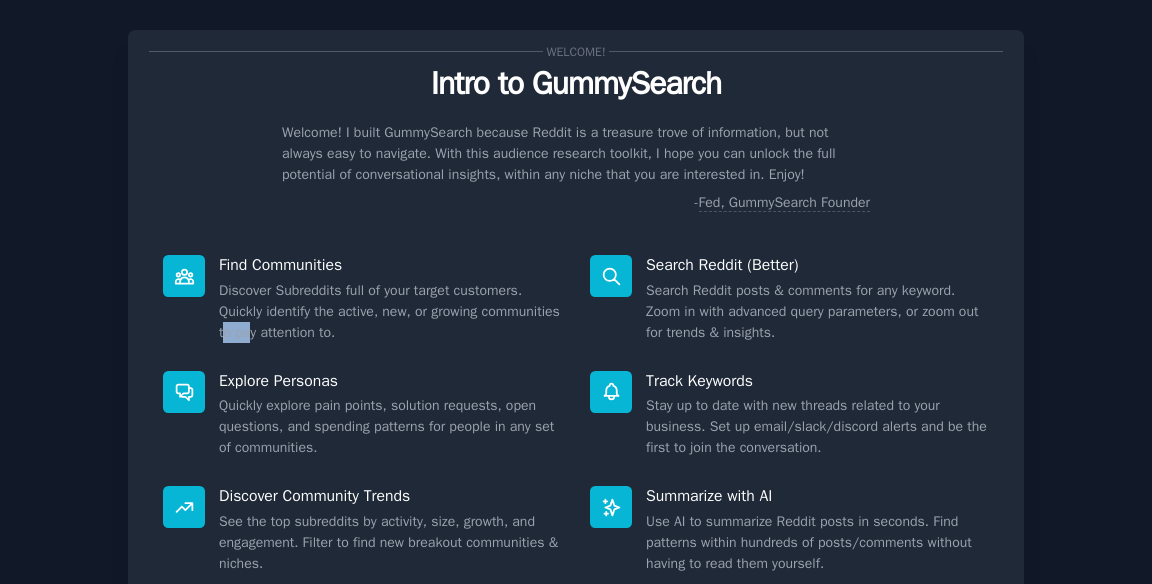 scroll, scrollTop: 64, scrollLeft: 0, axis: vertical 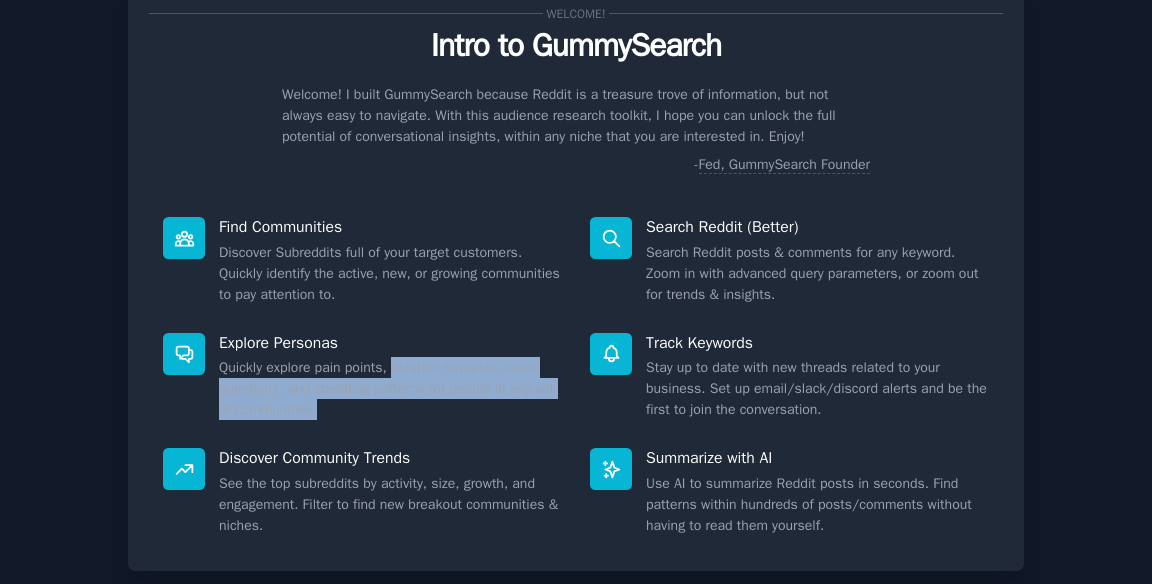 drag, startPoint x: 388, startPoint y: 371, endPoint x: 418, endPoint y: 409, distance: 48.414875 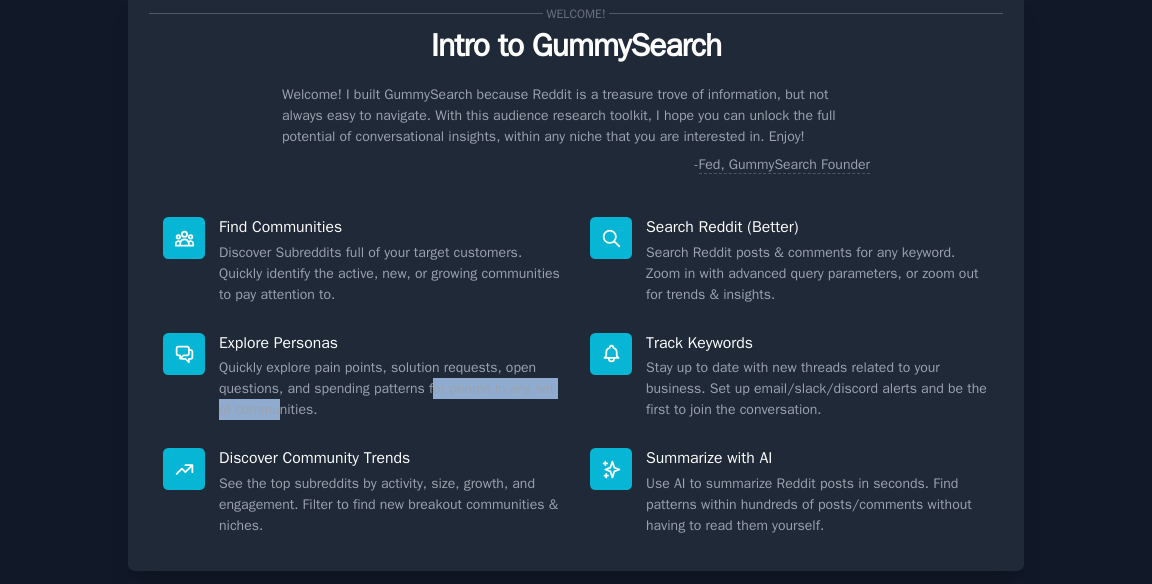 drag, startPoint x: 430, startPoint y: 397, endPoint x: 279, endPoint y: 412, distance: 151.74321 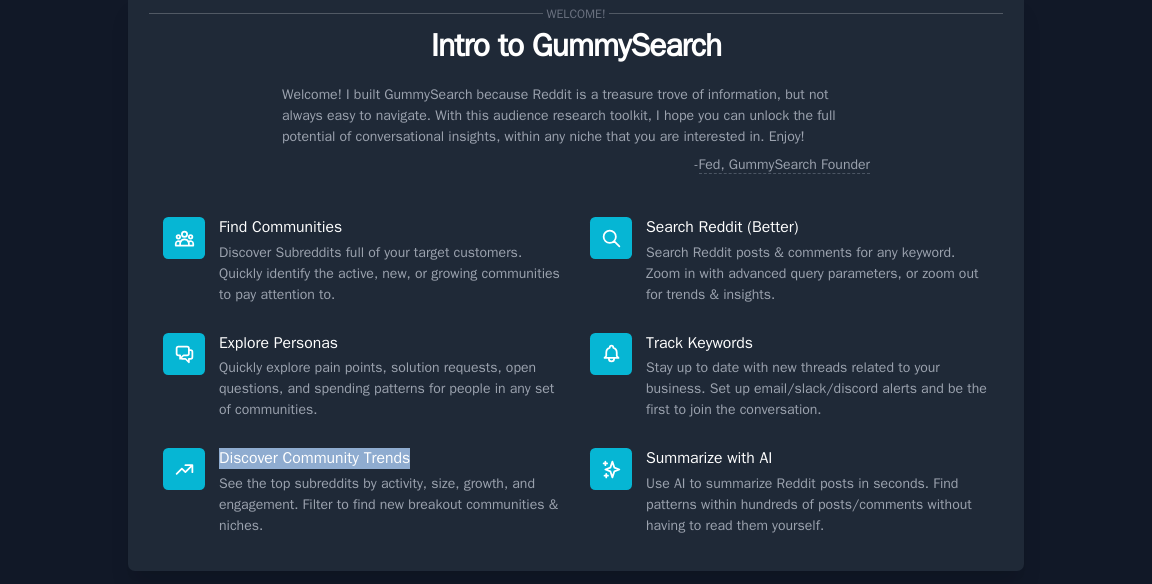 drag, startPoint x: 221, startPoint y: 450, endPoint x: 535, endPoint y: 451, distance: 314.0016 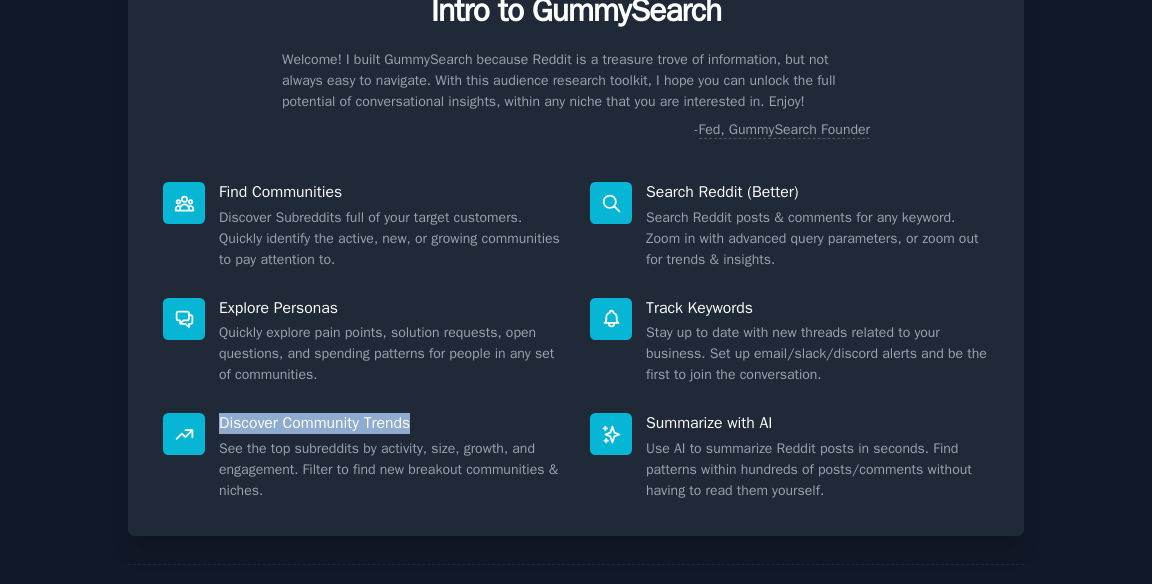scroll, scrollTop: 102, scrollLeft: 0, axis: vertical 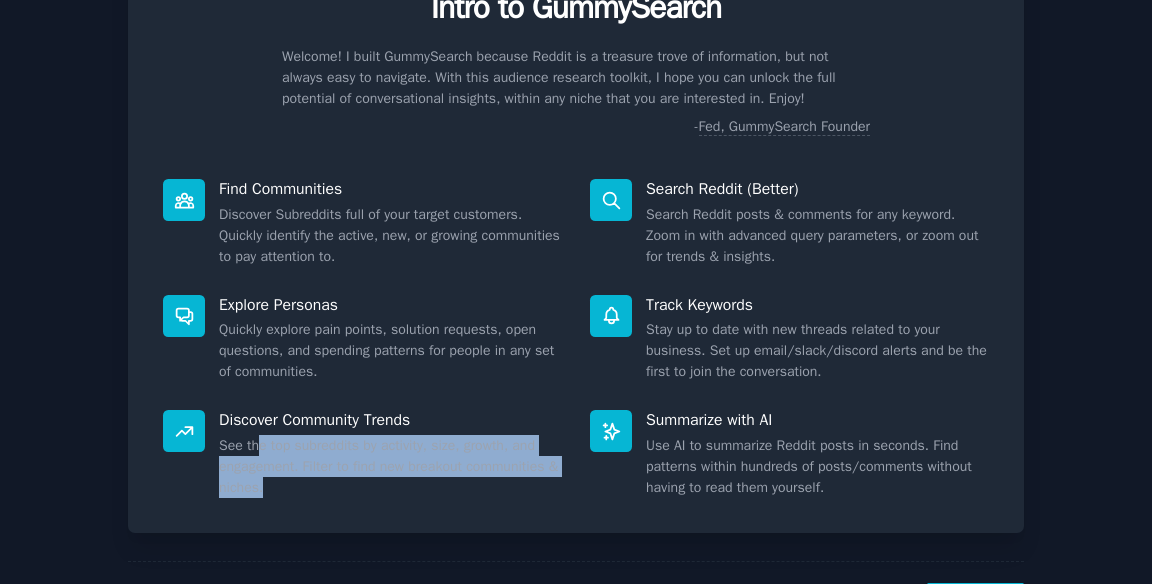 drag, startPoint x: 257, startPoint y: 446, endPoint x: 423, endPoint y: 496, distance: 173.36667 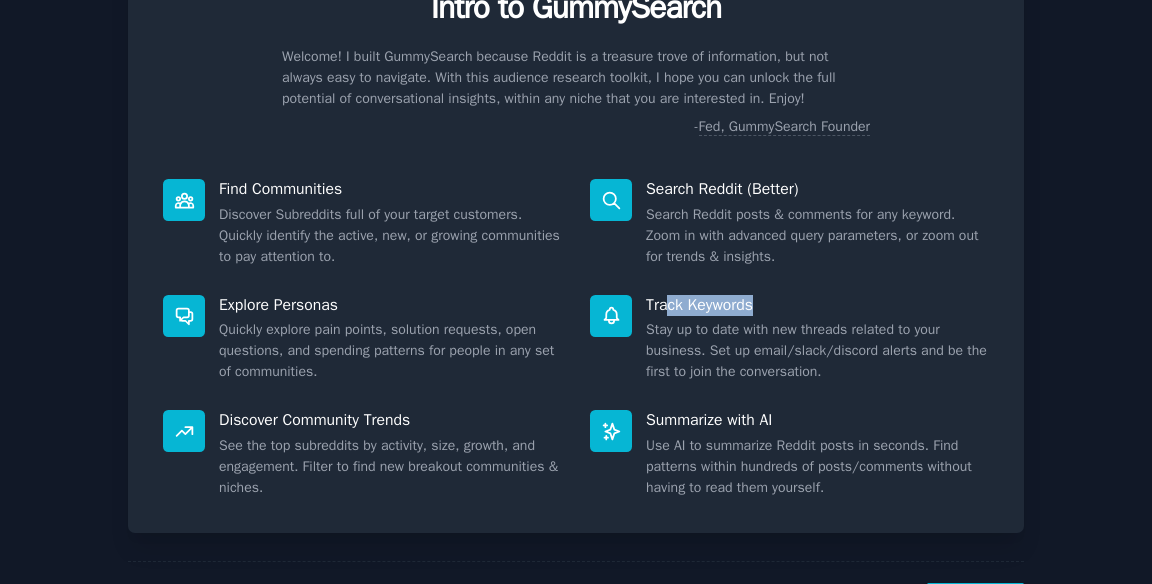 drag, startPoint x: 676, startPoint y: 300, endPoint x: 792, endPoint y: 316, distance: 117.09825 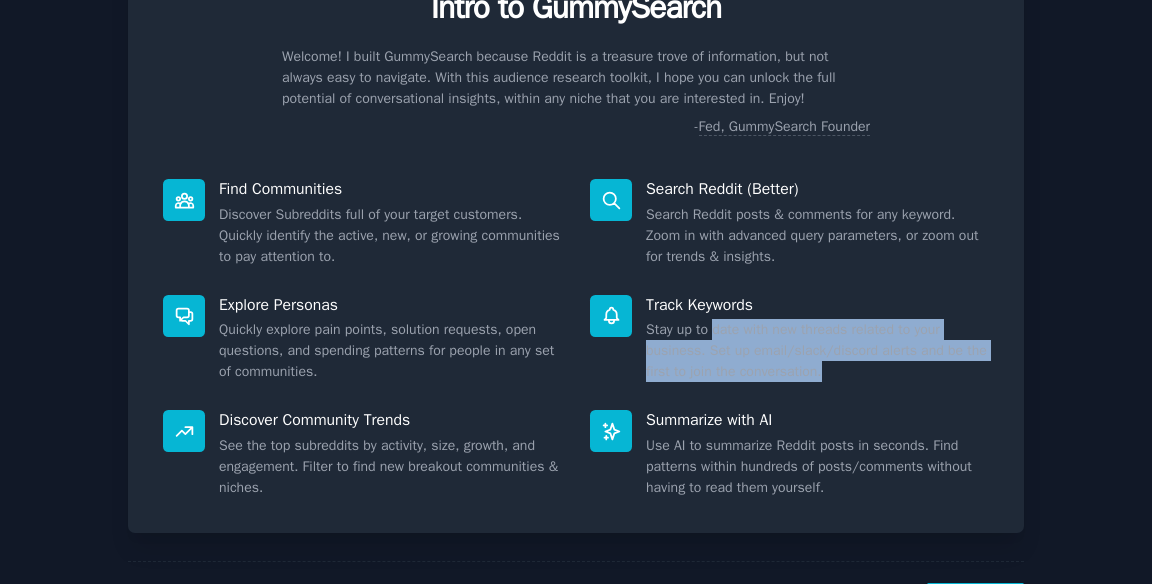 drag, startPoint x: 712, startPoint y: 333, endPoint x: 836, endPoint y: 369, distance: 129.1201 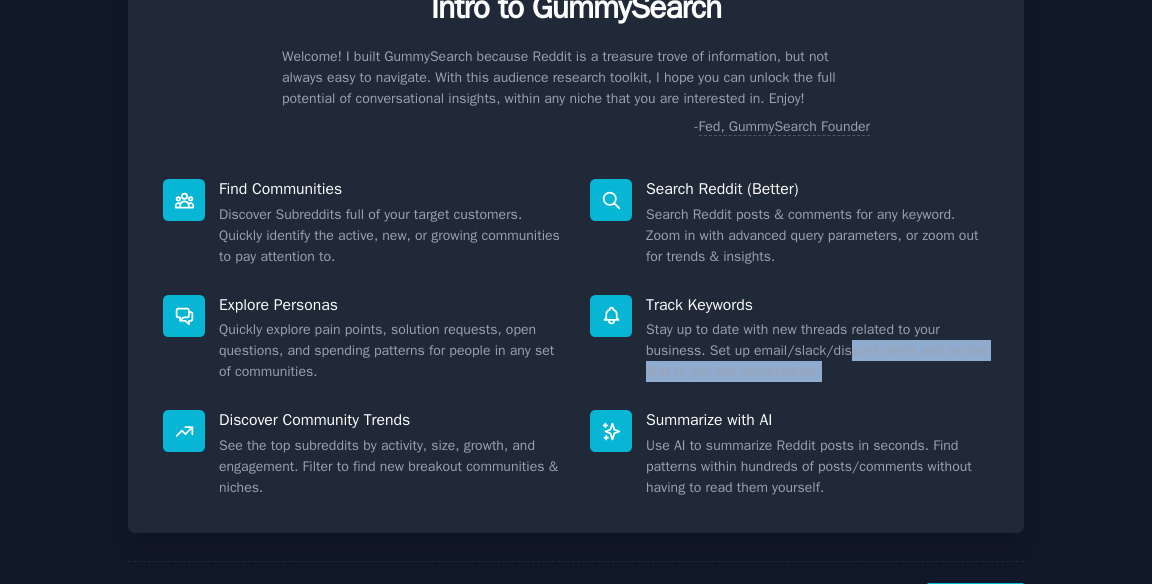 drag, startPoint x: 841, startPoint y: 354, endPoint x: 821, endPoint y: 365, distance: 22.825424 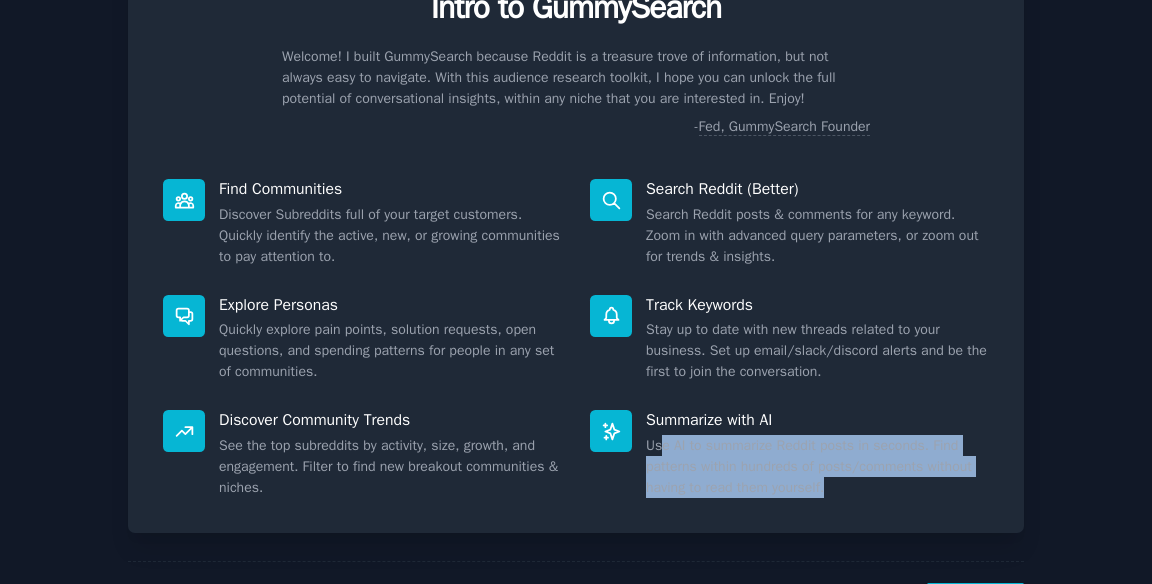drag, startPoint x: 662, startPoint y: 446, endPoint x: 867, endPoint y: 495, distance: 210.77477 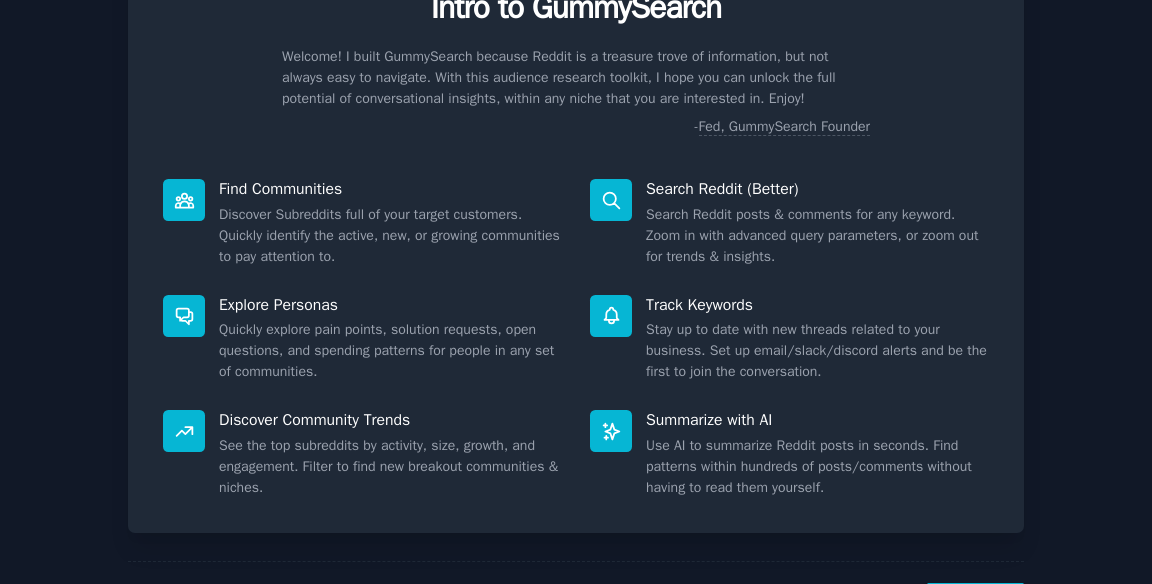 scroll, scrollTop: 96, scrollLeft: 0, axis: vertical 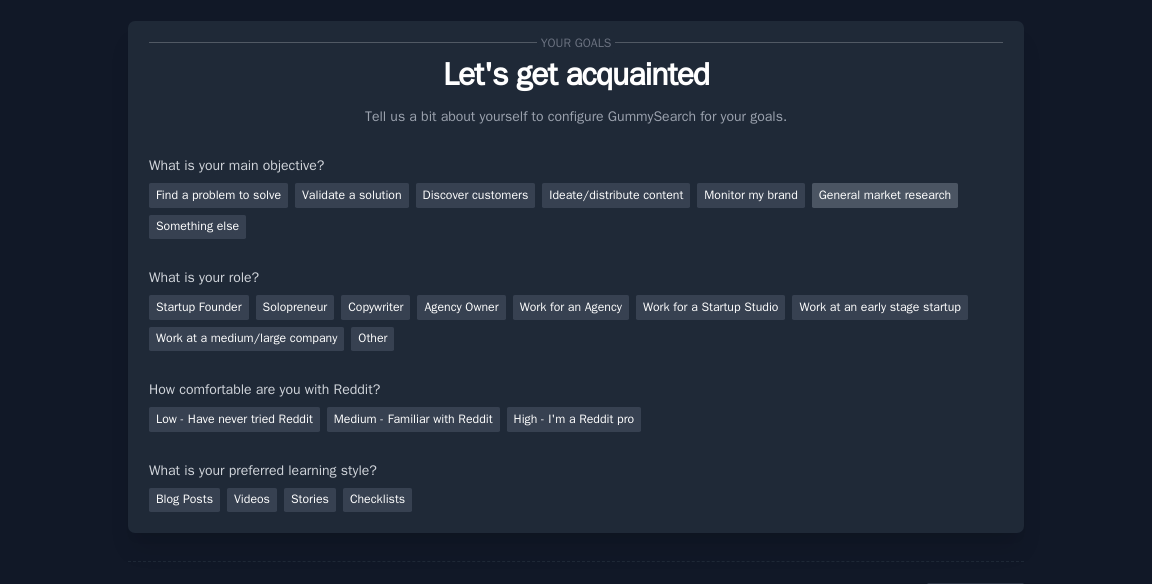 click on "General market research" at bounding box center [885, 195] 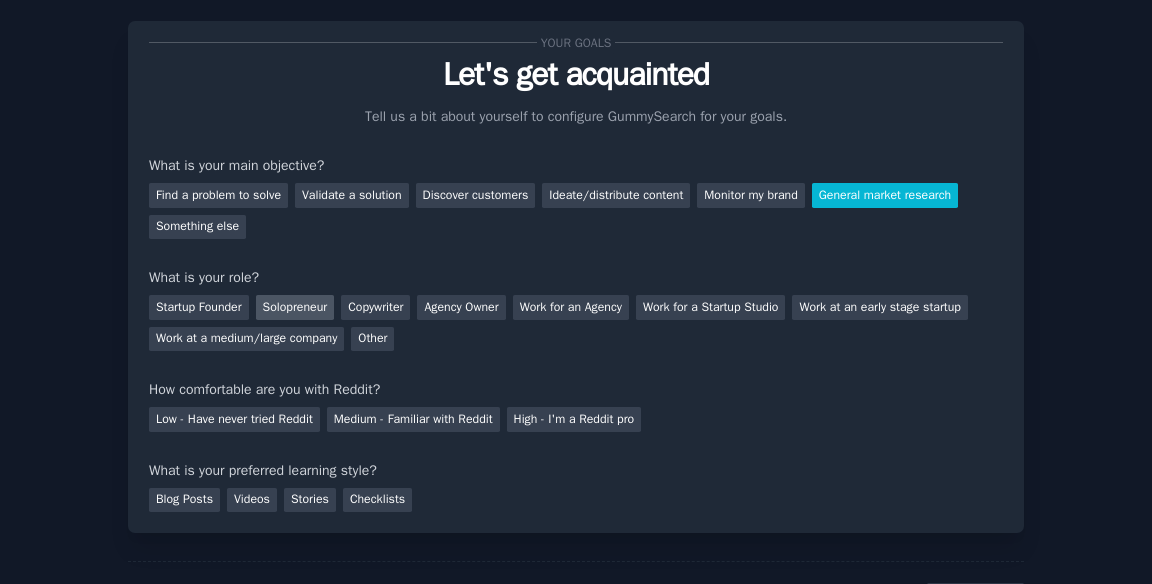 click on "Solopreneur" at bounding box center (295, 307) 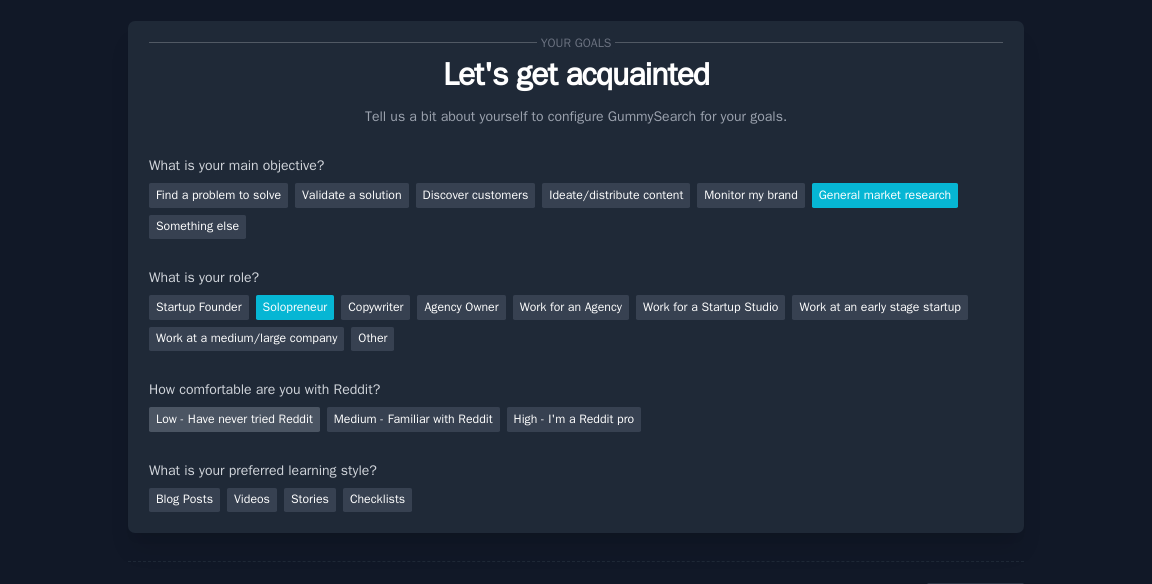 click on "Low - Have never tried Reddit" at bounding box center [234, 419] 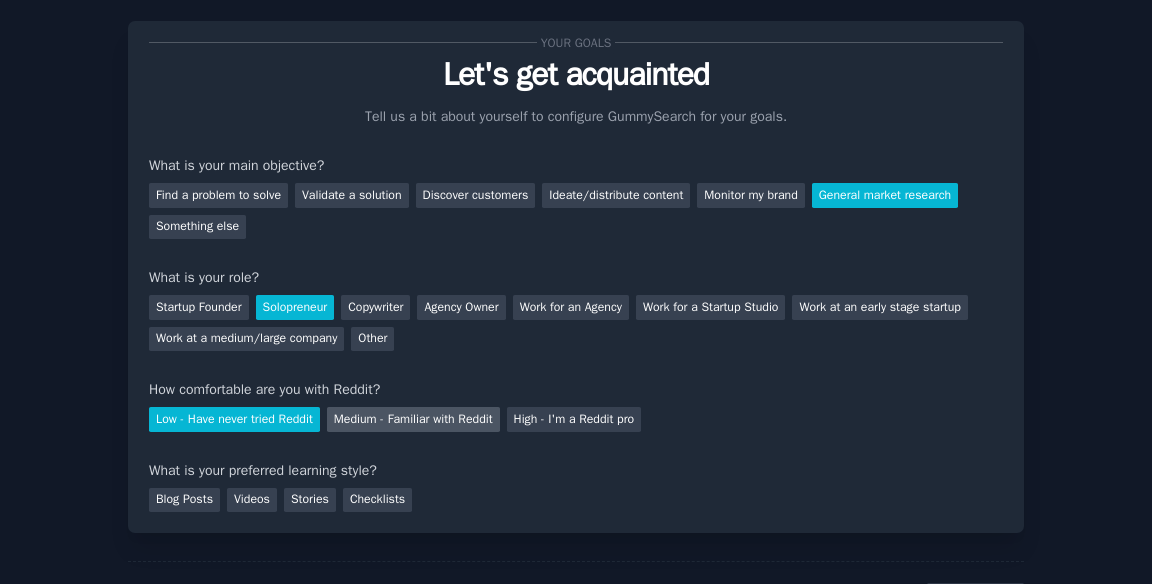 click on "Medium - Familiar with Reddit" at bounding box center (413, 419) 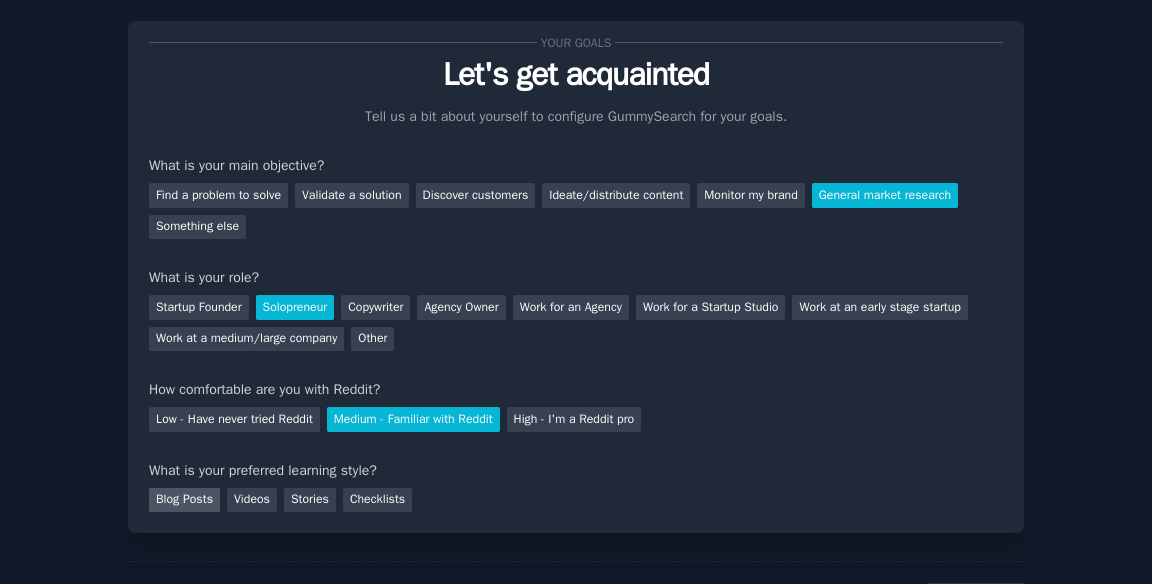 click on "Blog Posts" at bounding box center [184, 500] 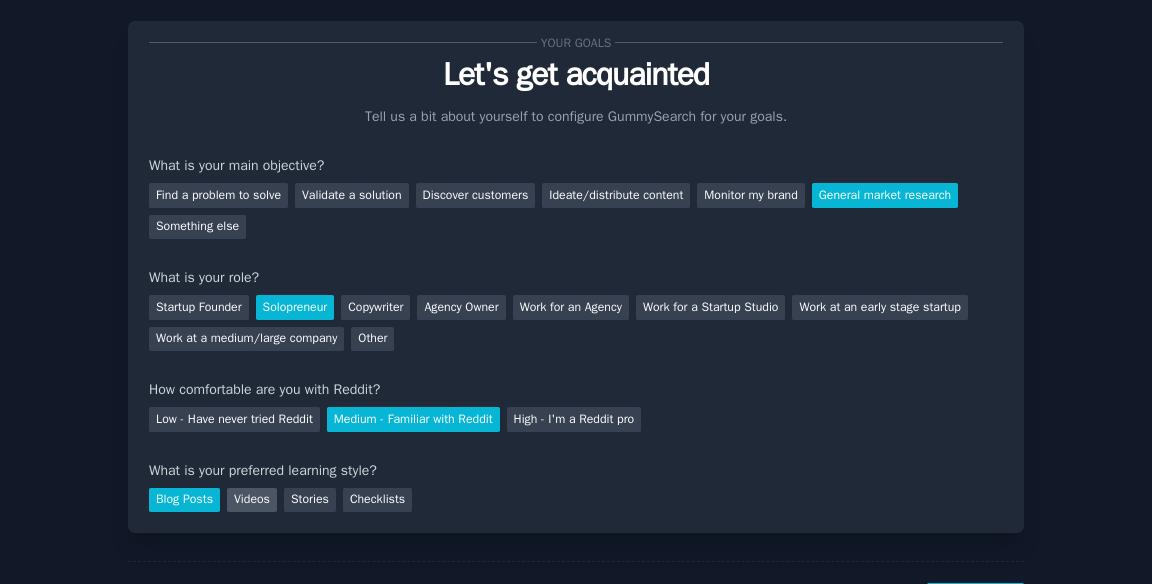 click on "Videos" at bounding box center (252, 500) 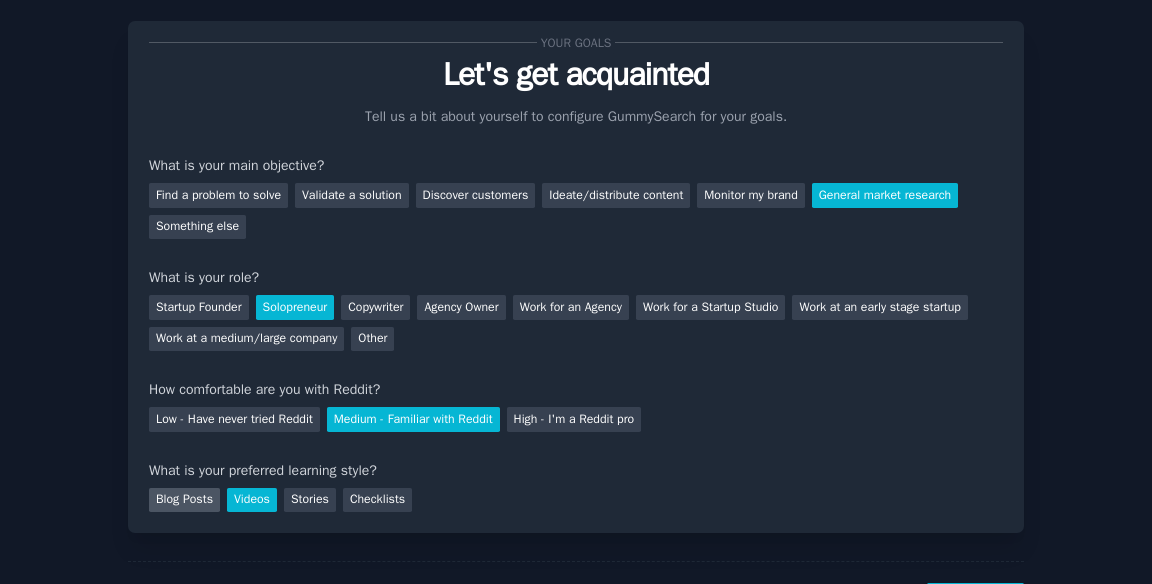 click on "Blog Posts" at bounding box center (184, 500) 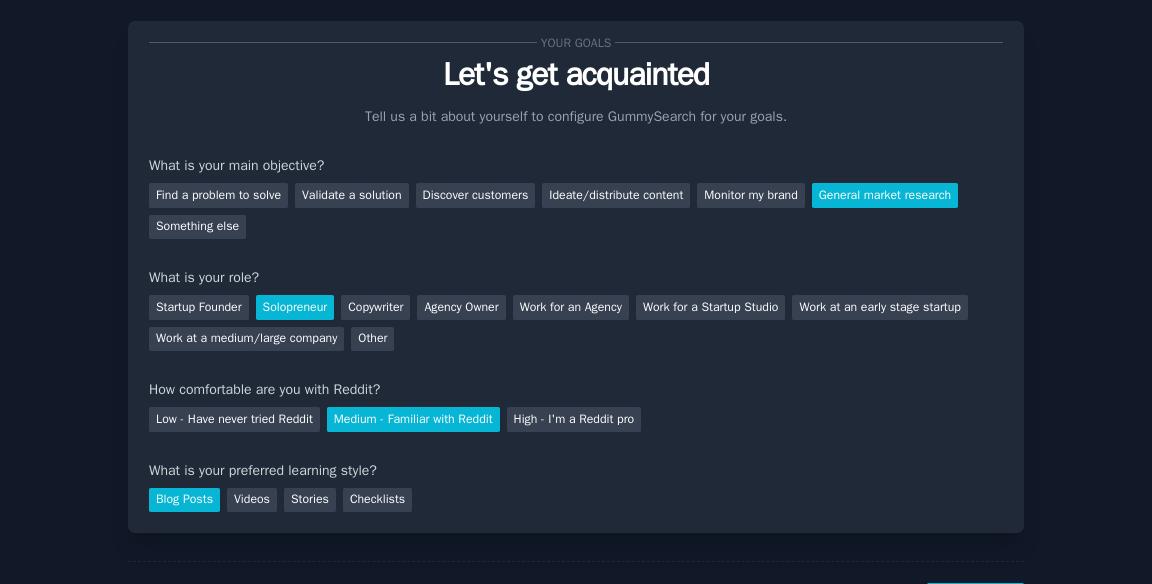 click on "Next" at bounding box center [975, 607] 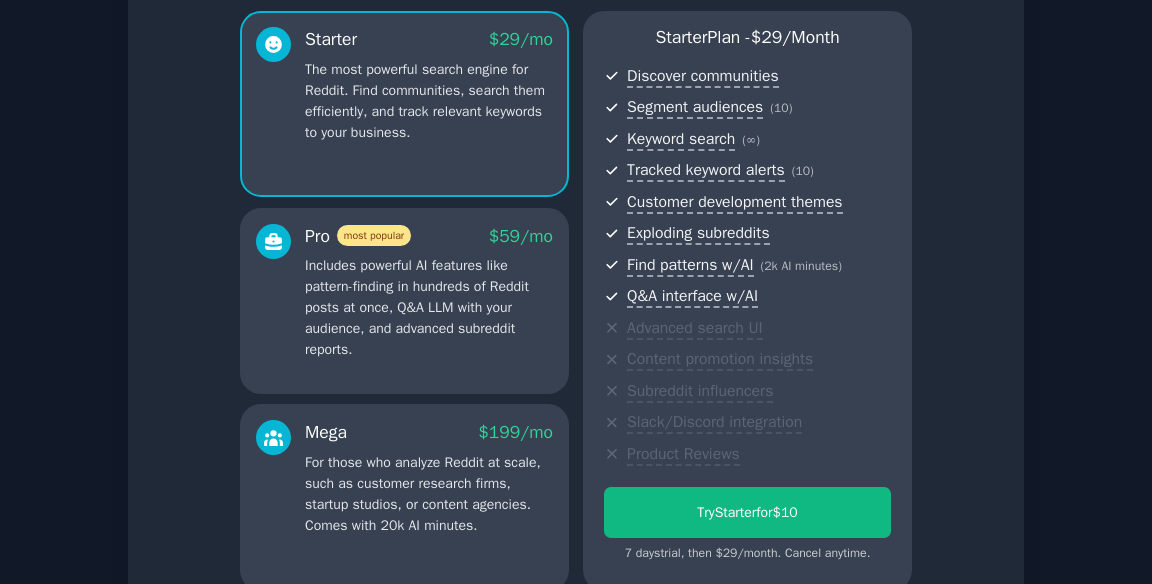 scroll, scrollTop: 252, scrollLeft: 0, axis: vertical 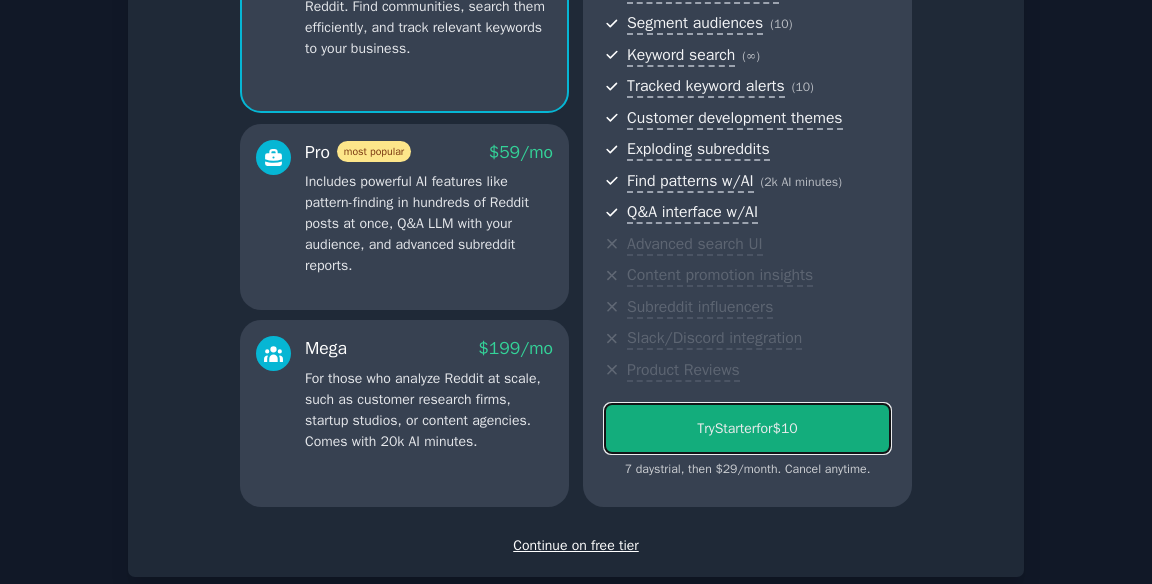 click on "Try  Starter  for  $10" at bounding box center [747, 428] 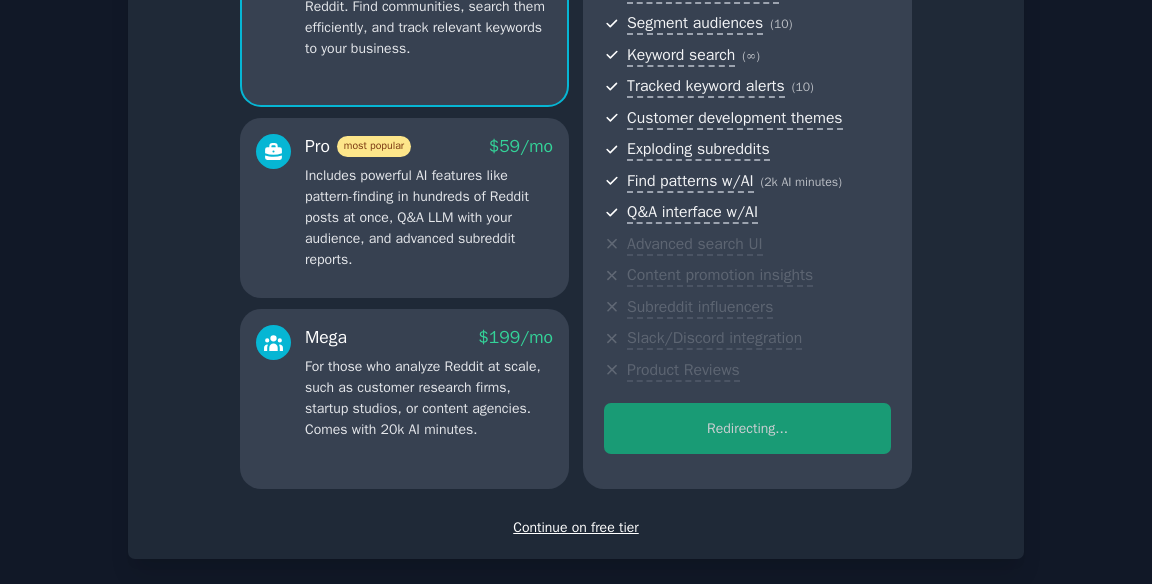 scroll, scrollTop: 250, scrollLeft: 0, axis: vertical 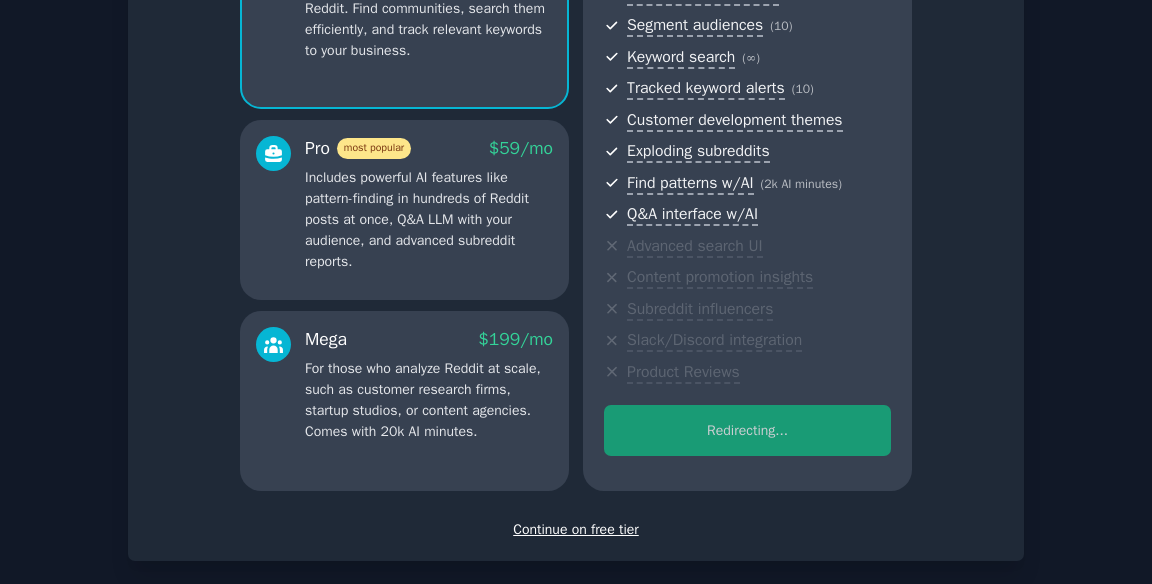 click on "Continue on free tier" at bounding box center (576, 529) 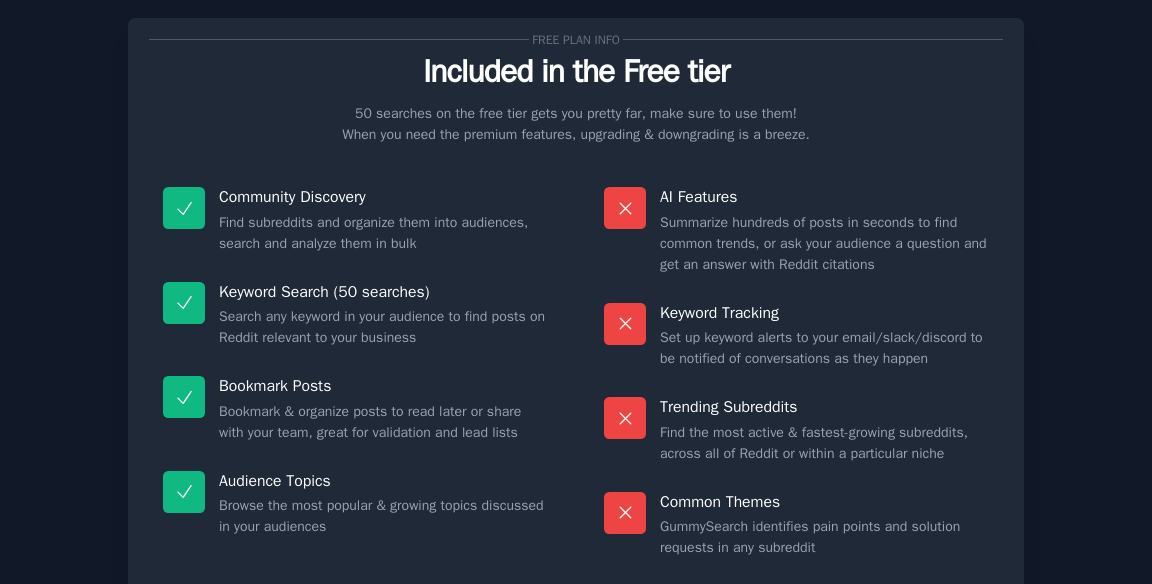scroll, scrollTop: 34, scrollLeft: 0, axis: vertical 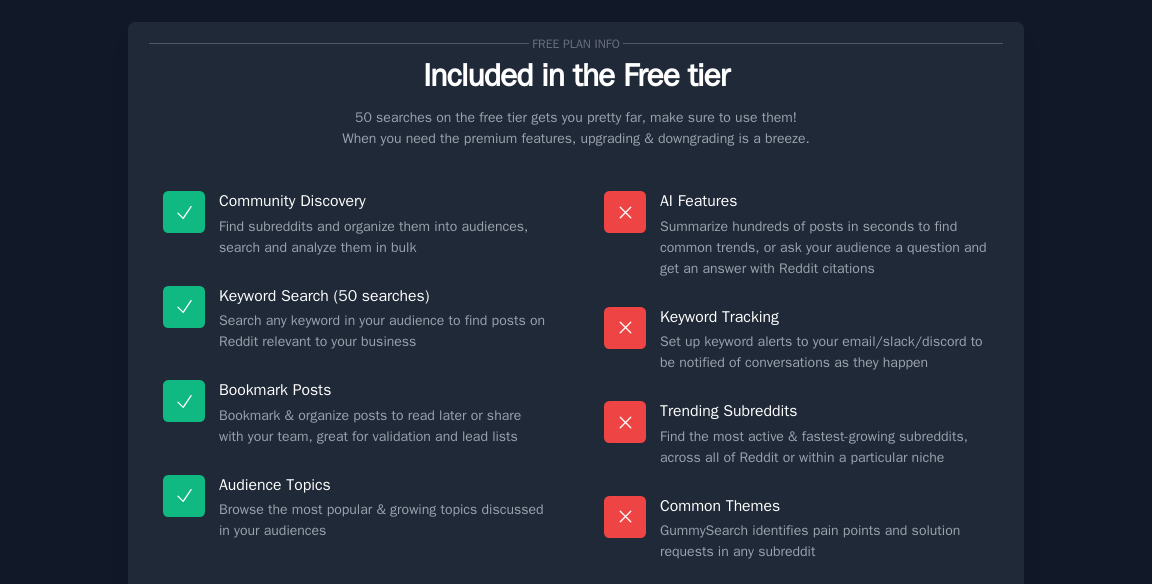 click on "Let's Go!" at bounding box center (961, 671) 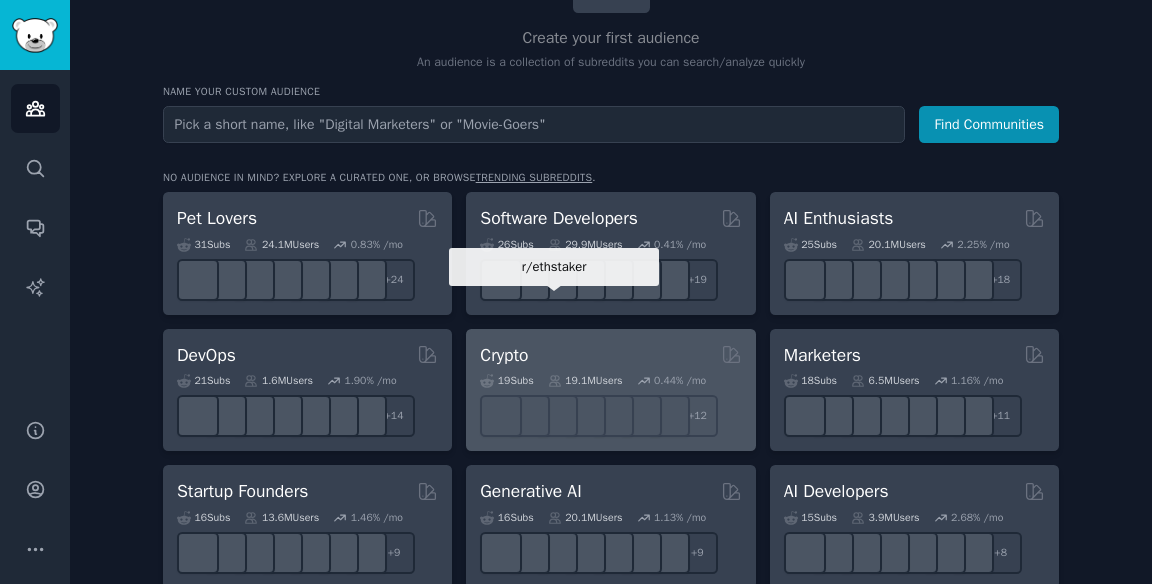 scroll, scrollTop: 192, scrollLeft: 0, axis: vertical 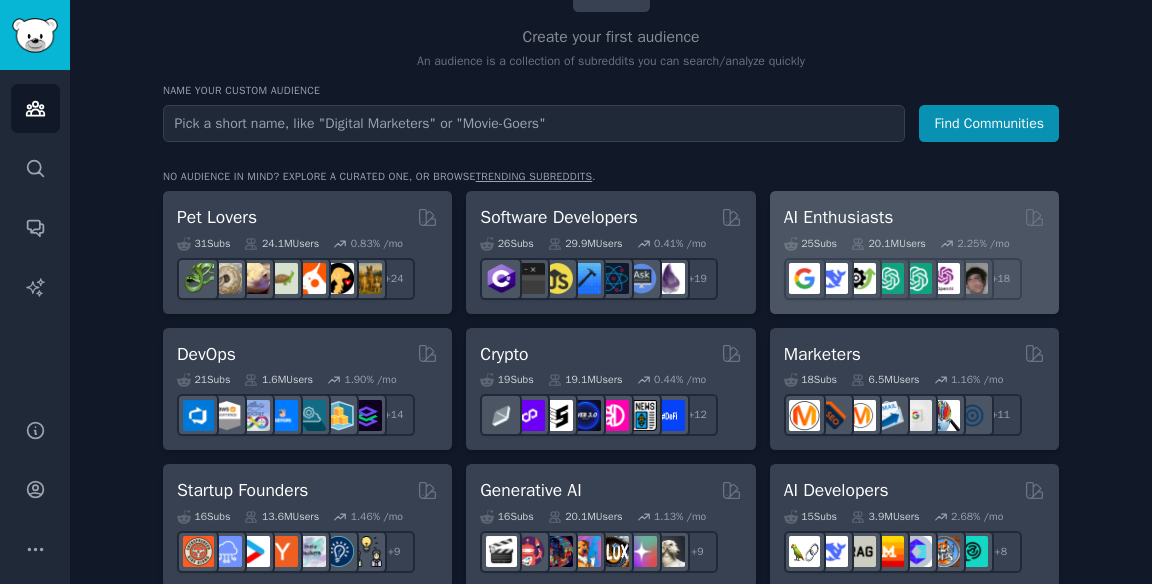 click on "AI Enthusiasts" at bounding box center (839, 217) 